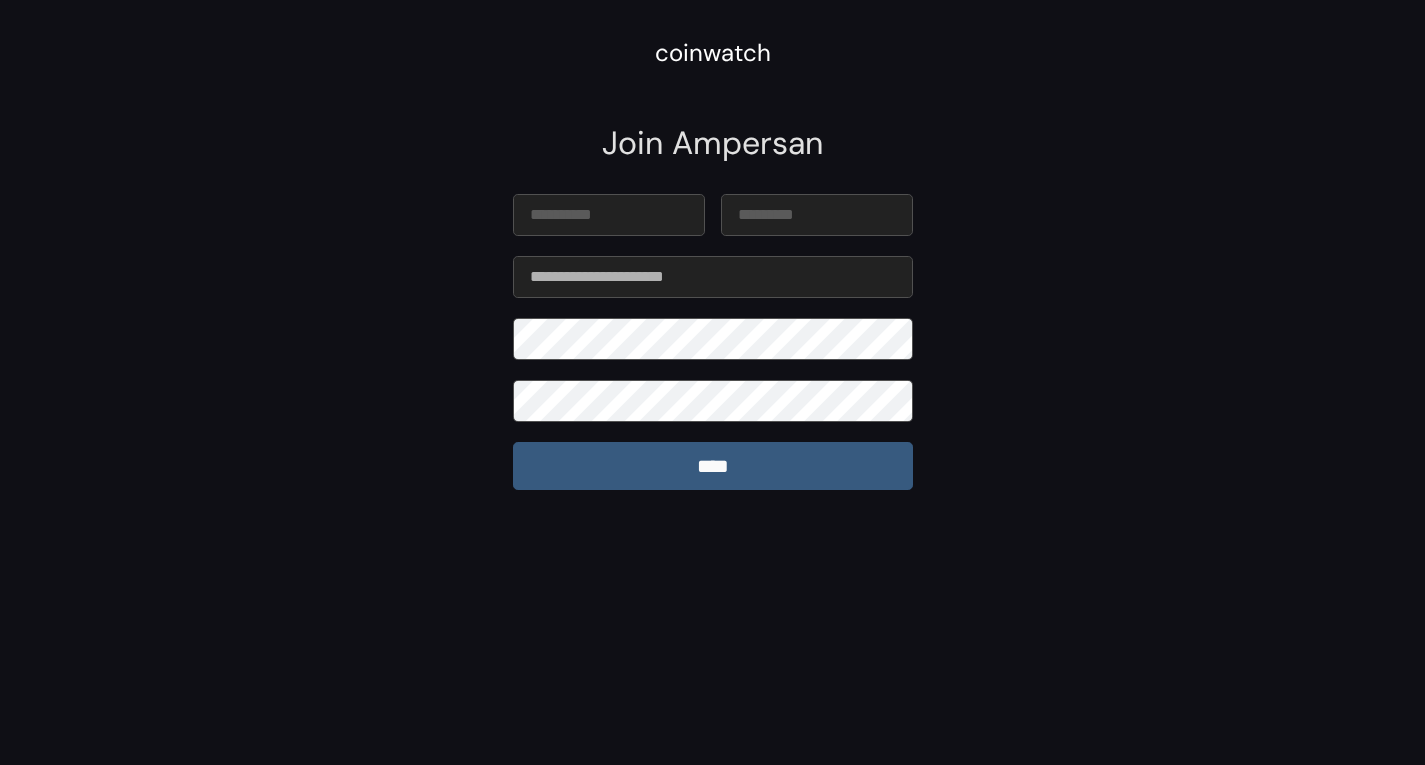 scroll, scrollTop: 0, scrollLeft: 0, axis: both 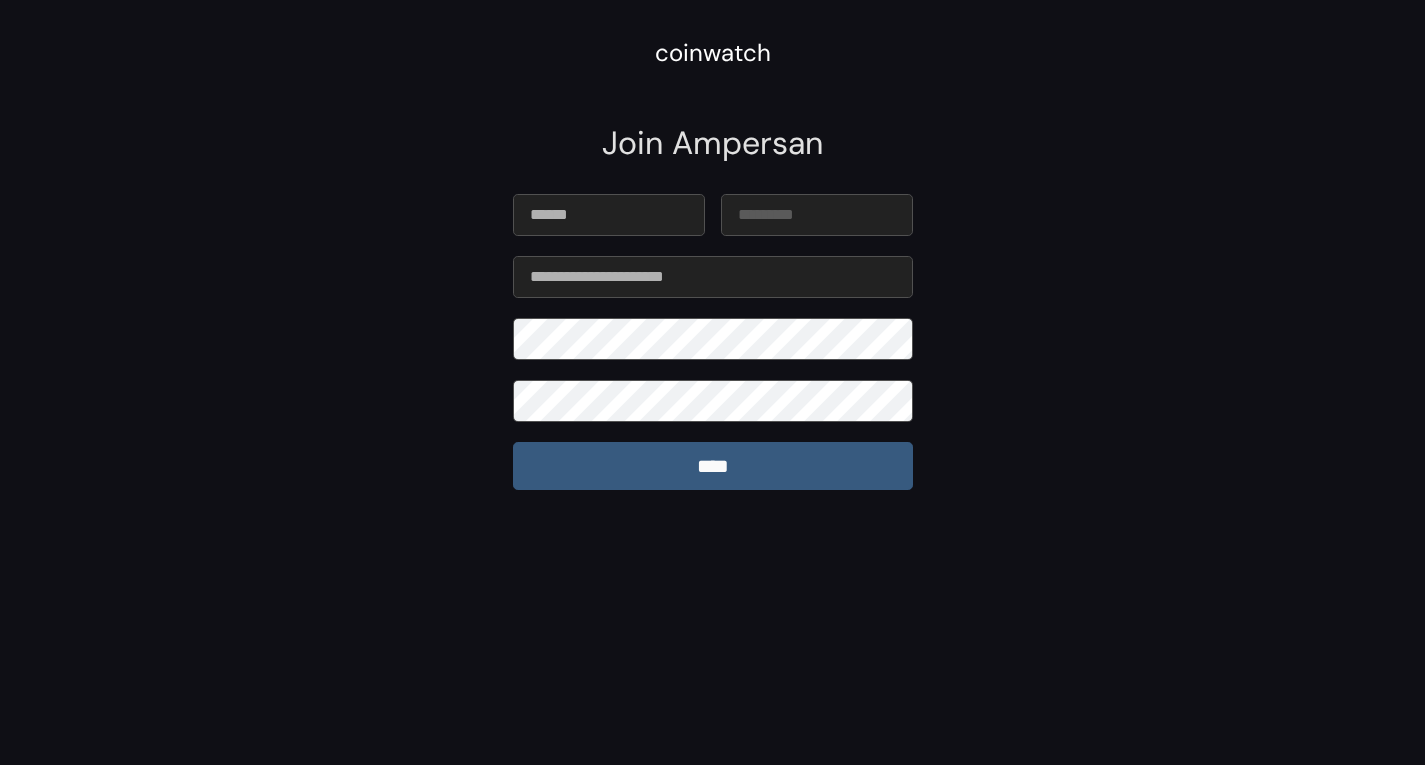 type on "******" 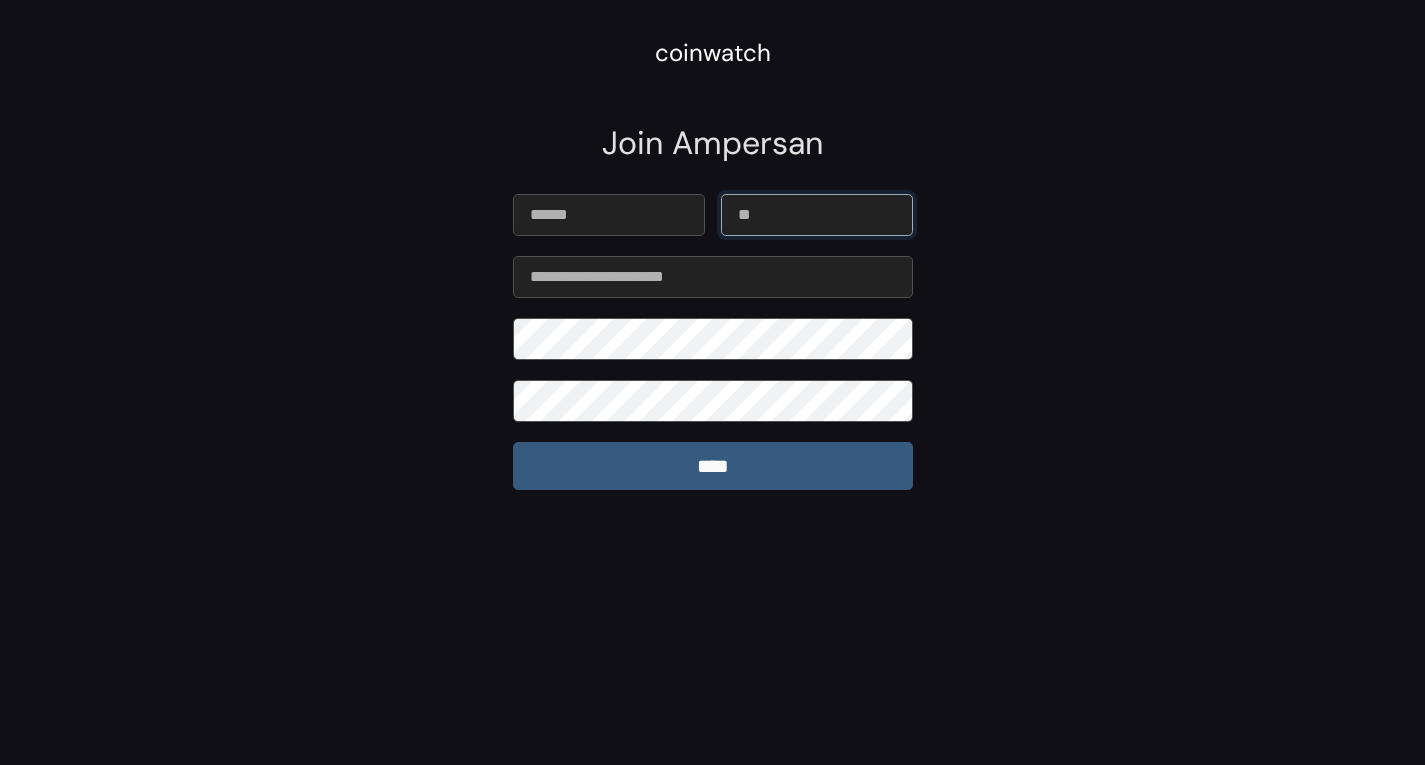 type on "**" 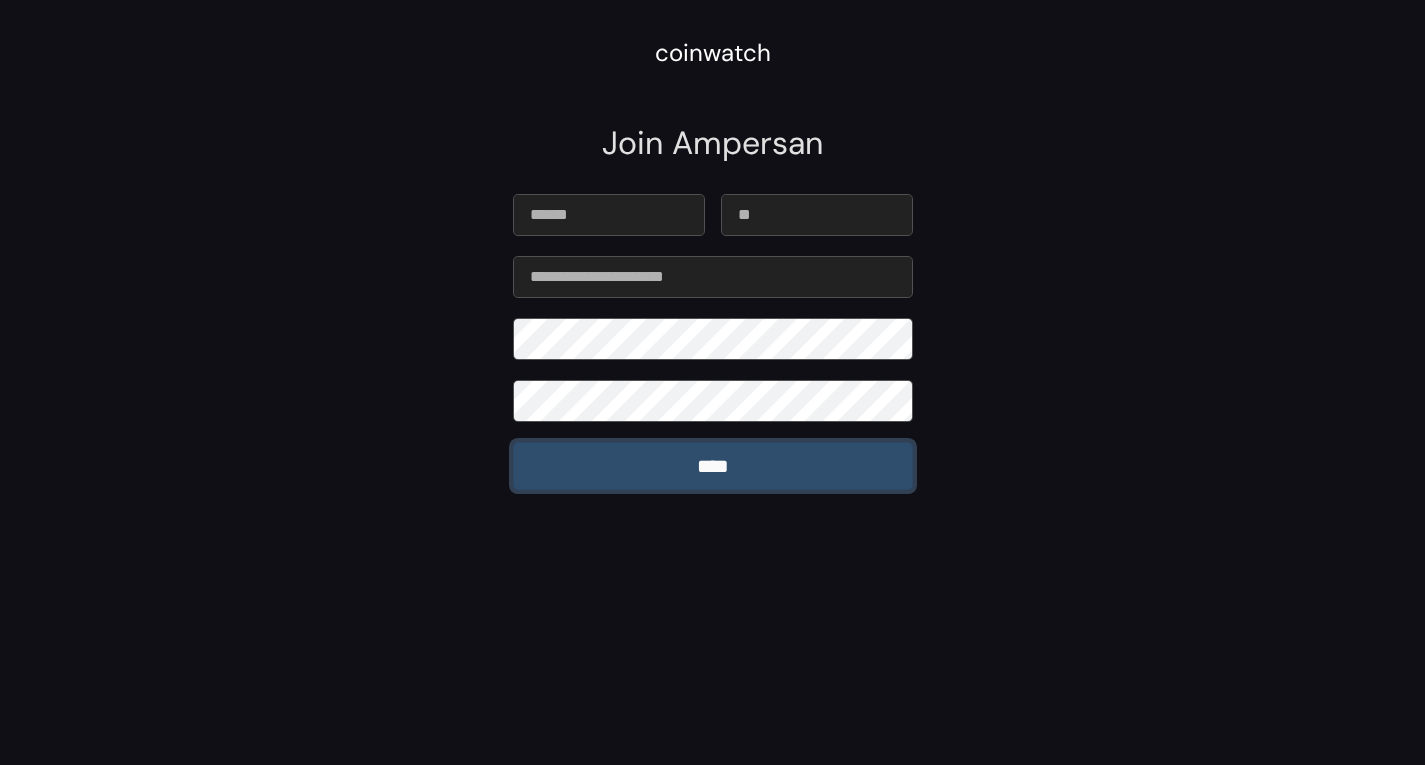 click on "****" at bounding box center (713, 466) 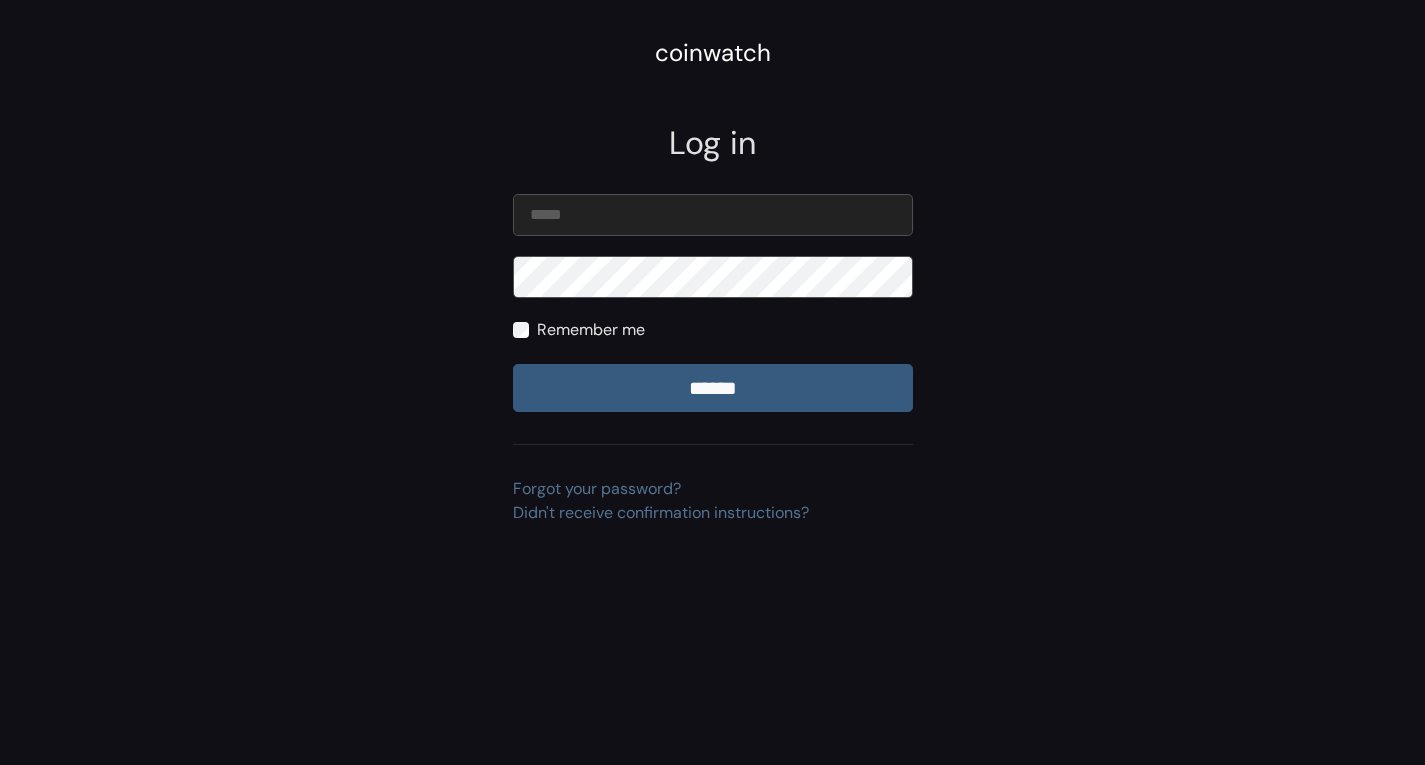 scroll, scrollTop: 0, scrollLeft: 0, axis: both 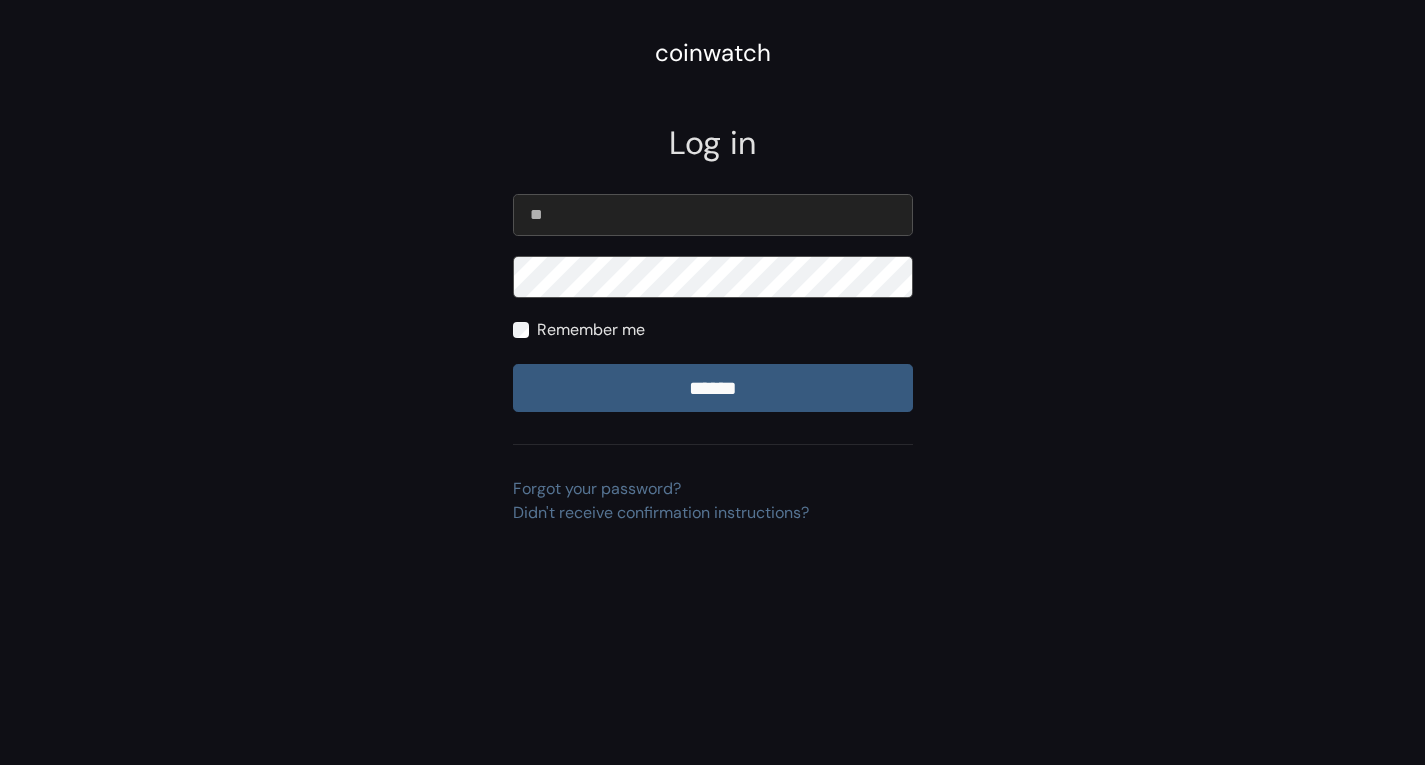 click on "**" at bounding box center (713, 215) 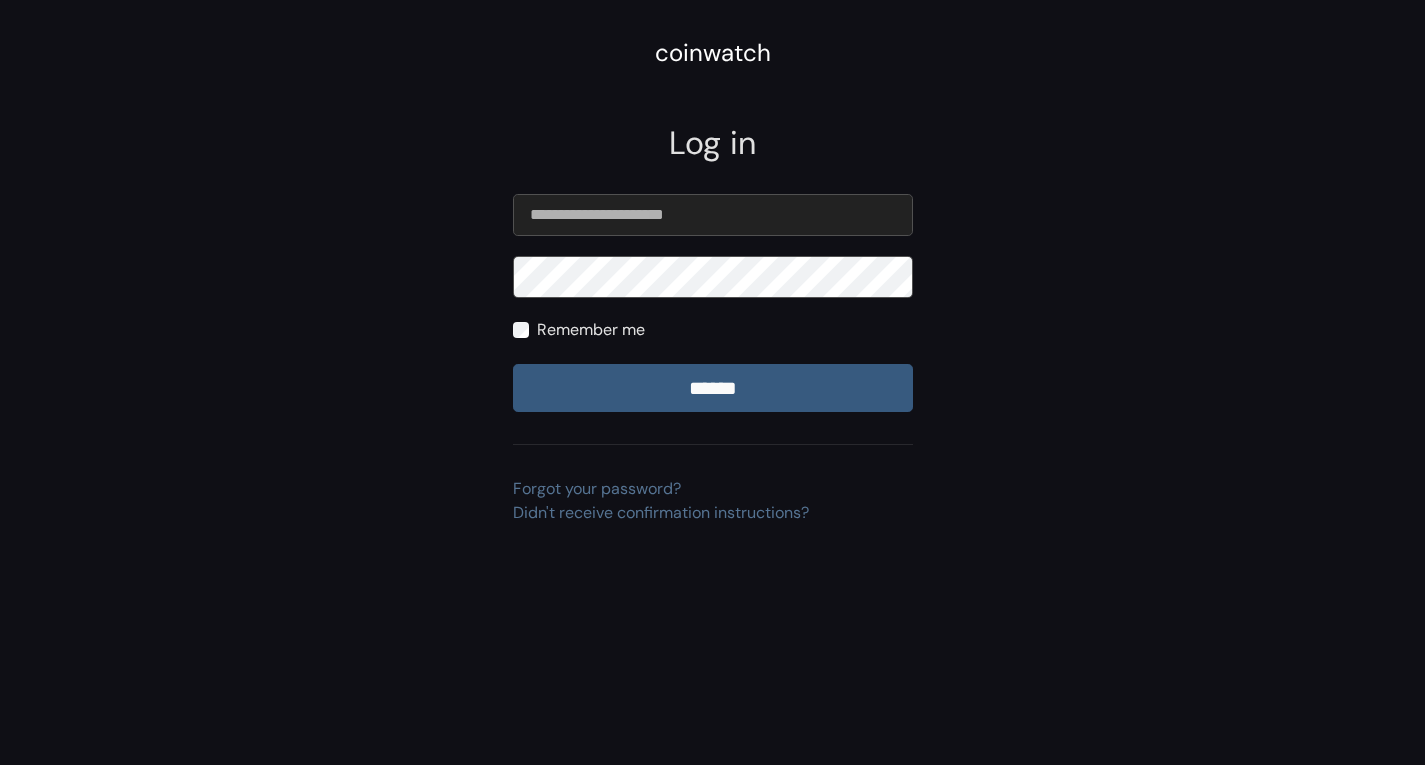 type on "**********" 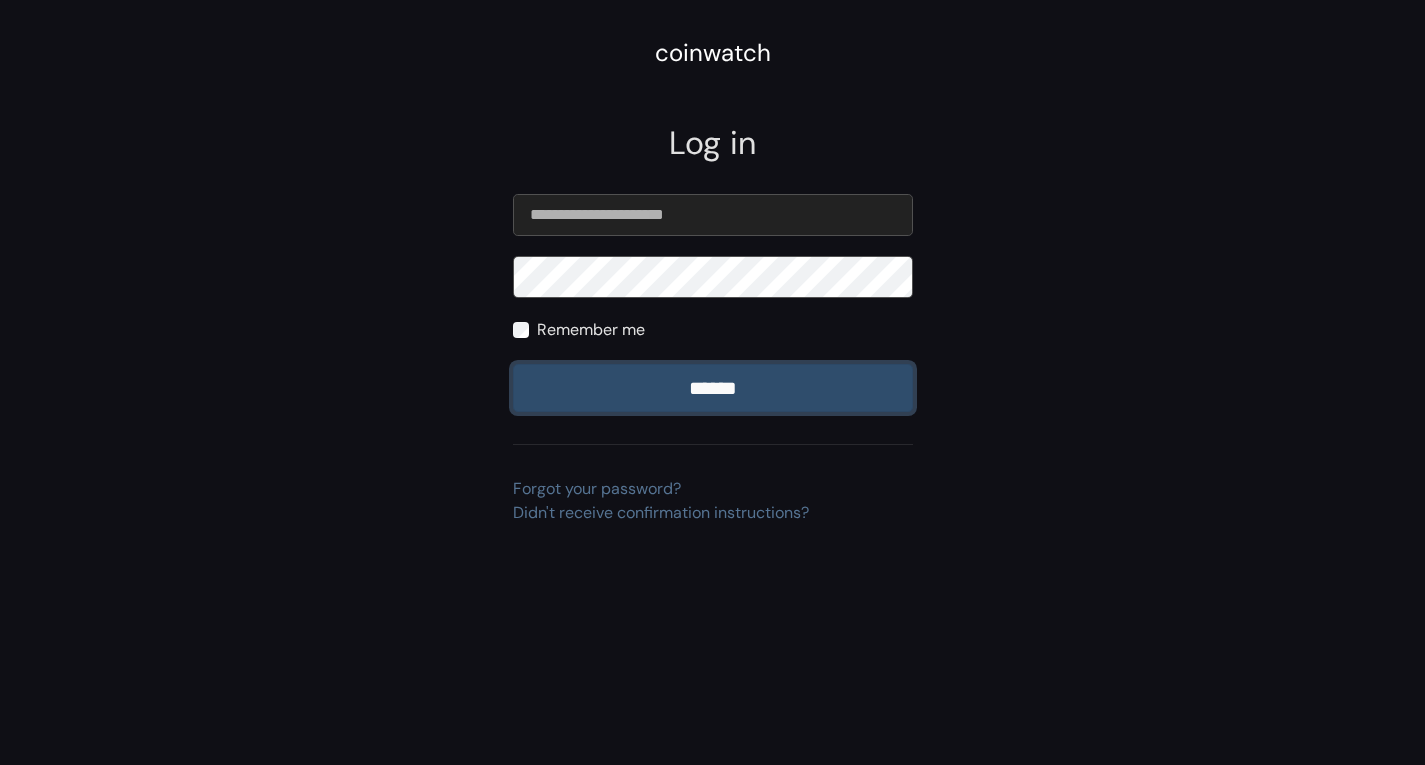 click on "******" at bounding box center [713, 388] 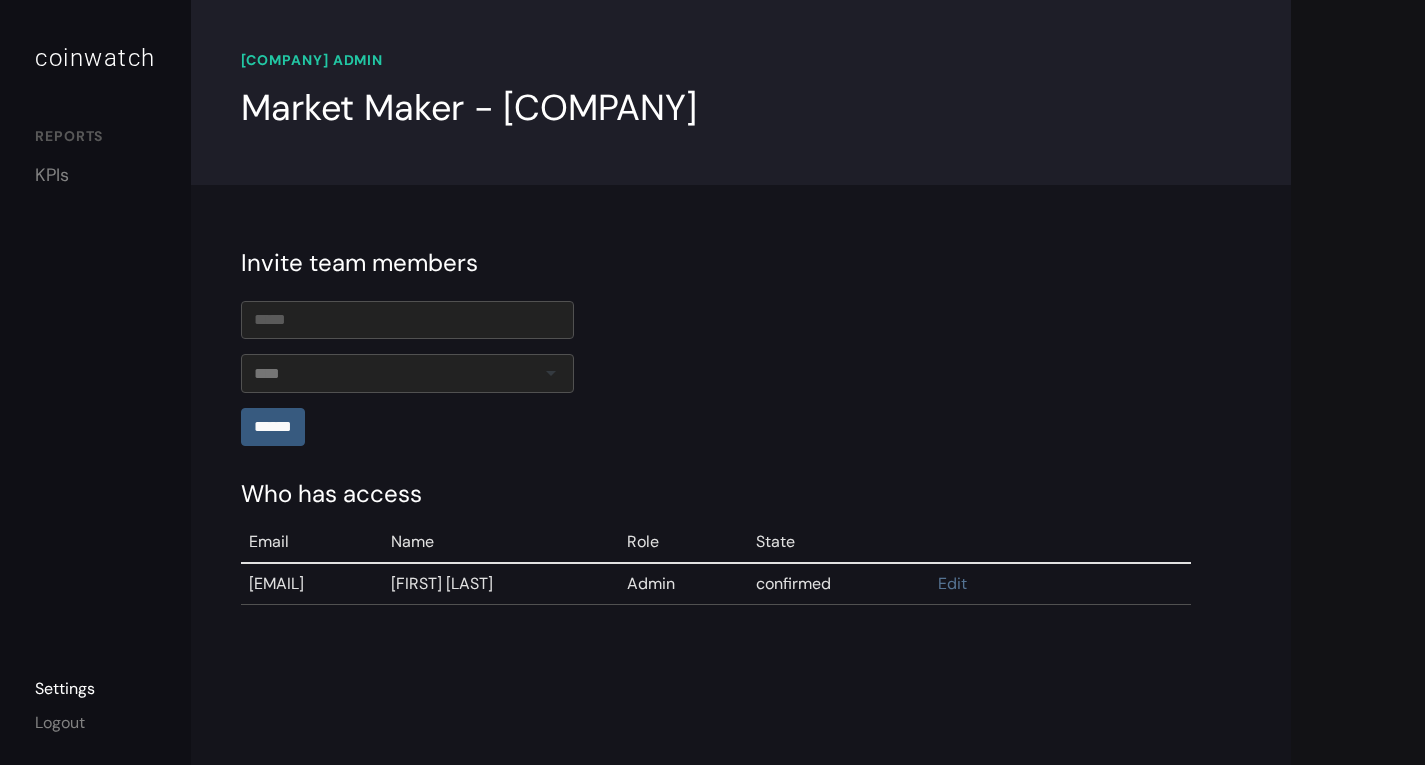 scroll, scrollTop: 0, scrollLeft: 0, axis: both 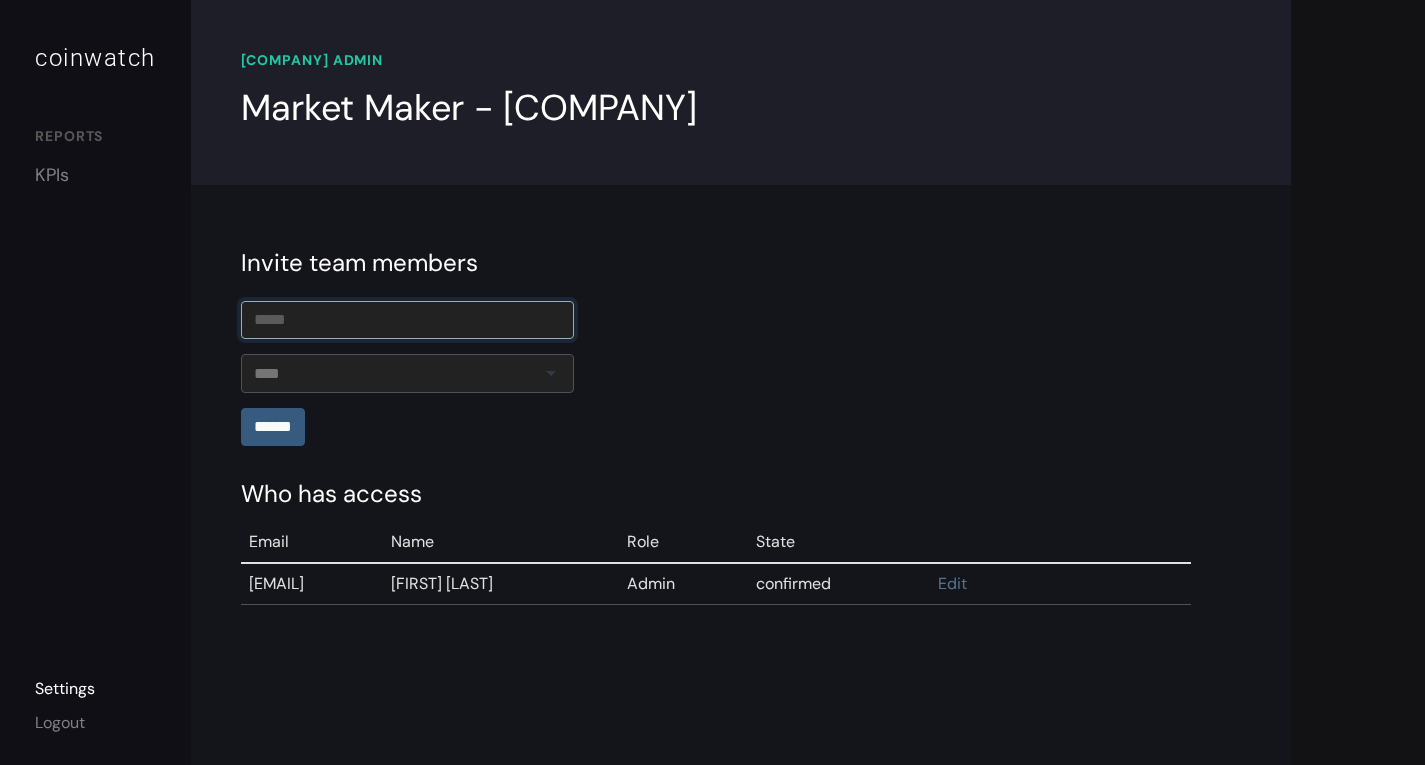 click at bounding box center [407, 320] 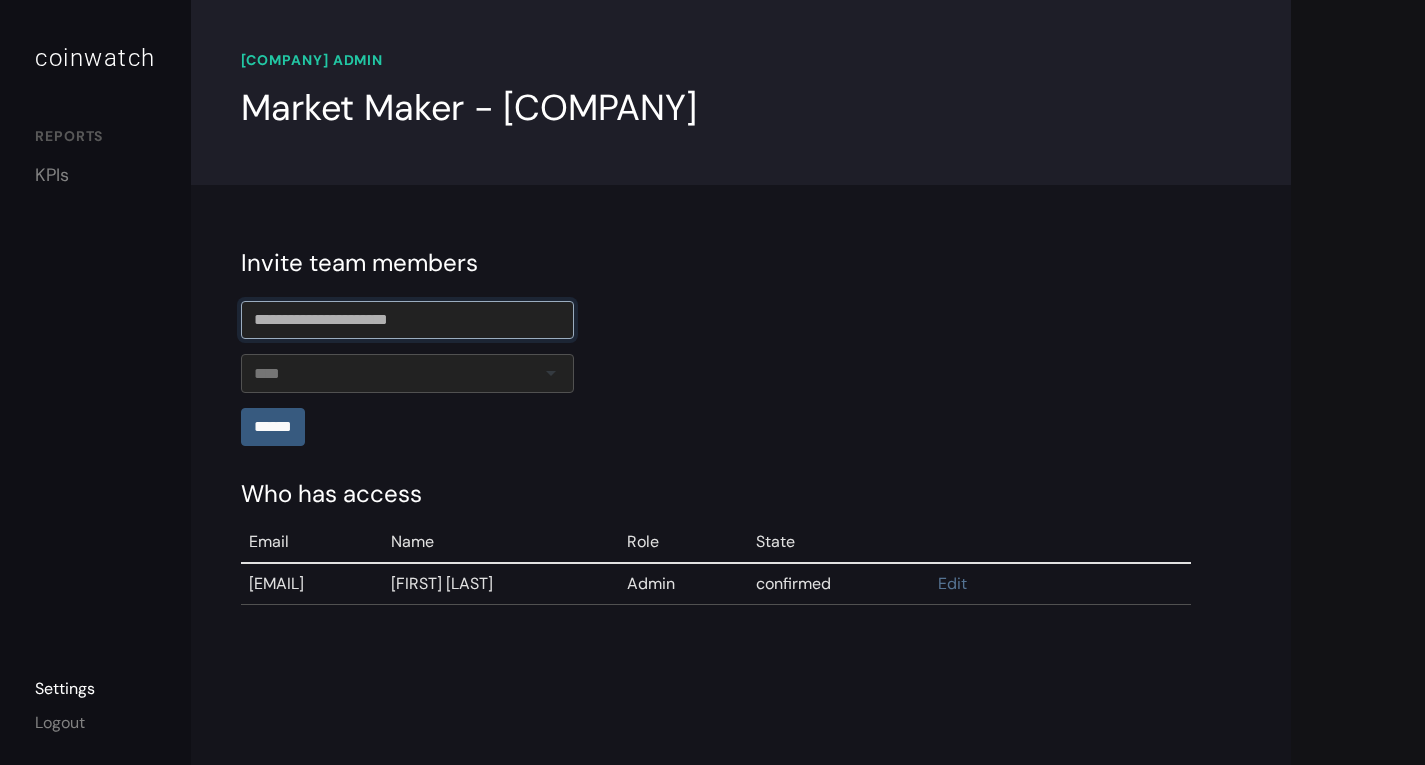 type on "**********" 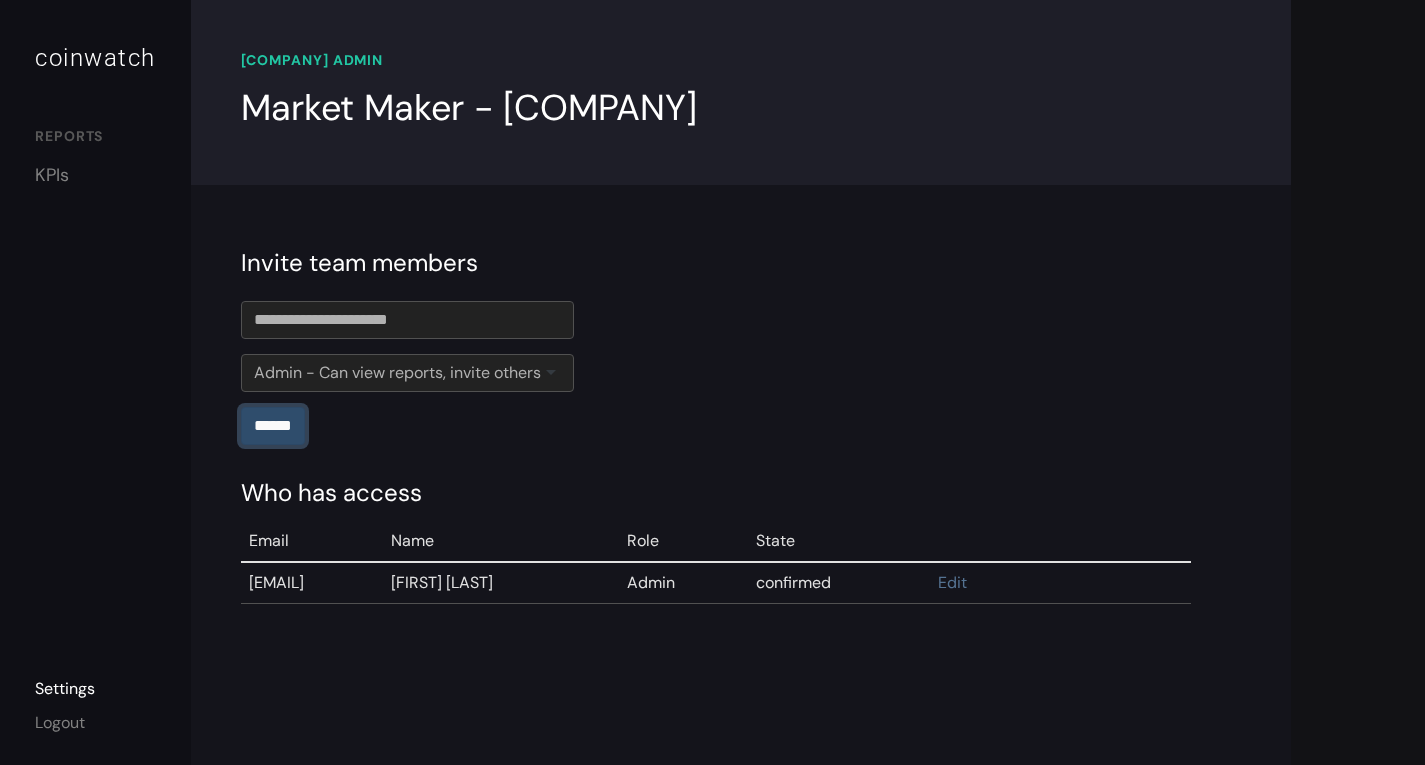 click on "******" at bounding box center [273, 426] 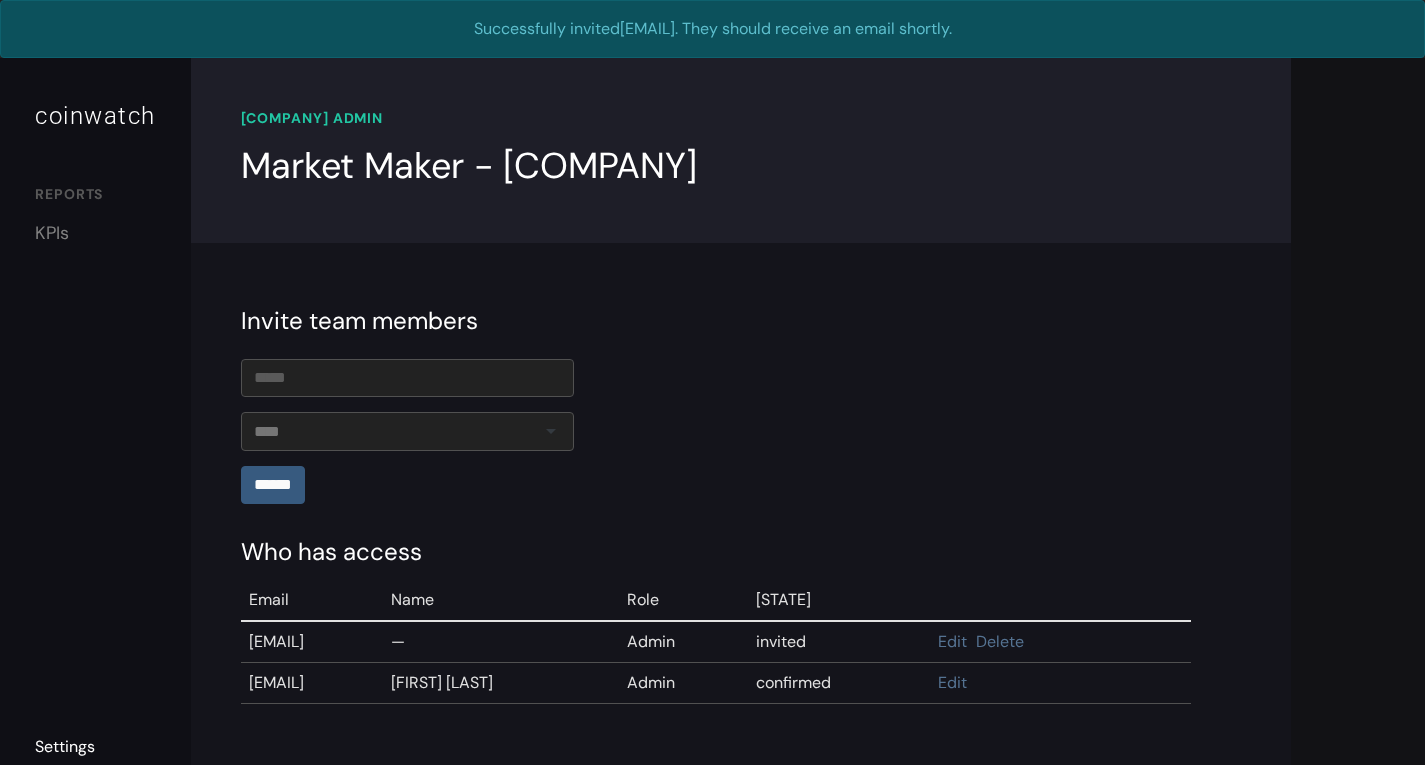 scroll, scrollTop: 0, scrollLeft: 0, axis: both 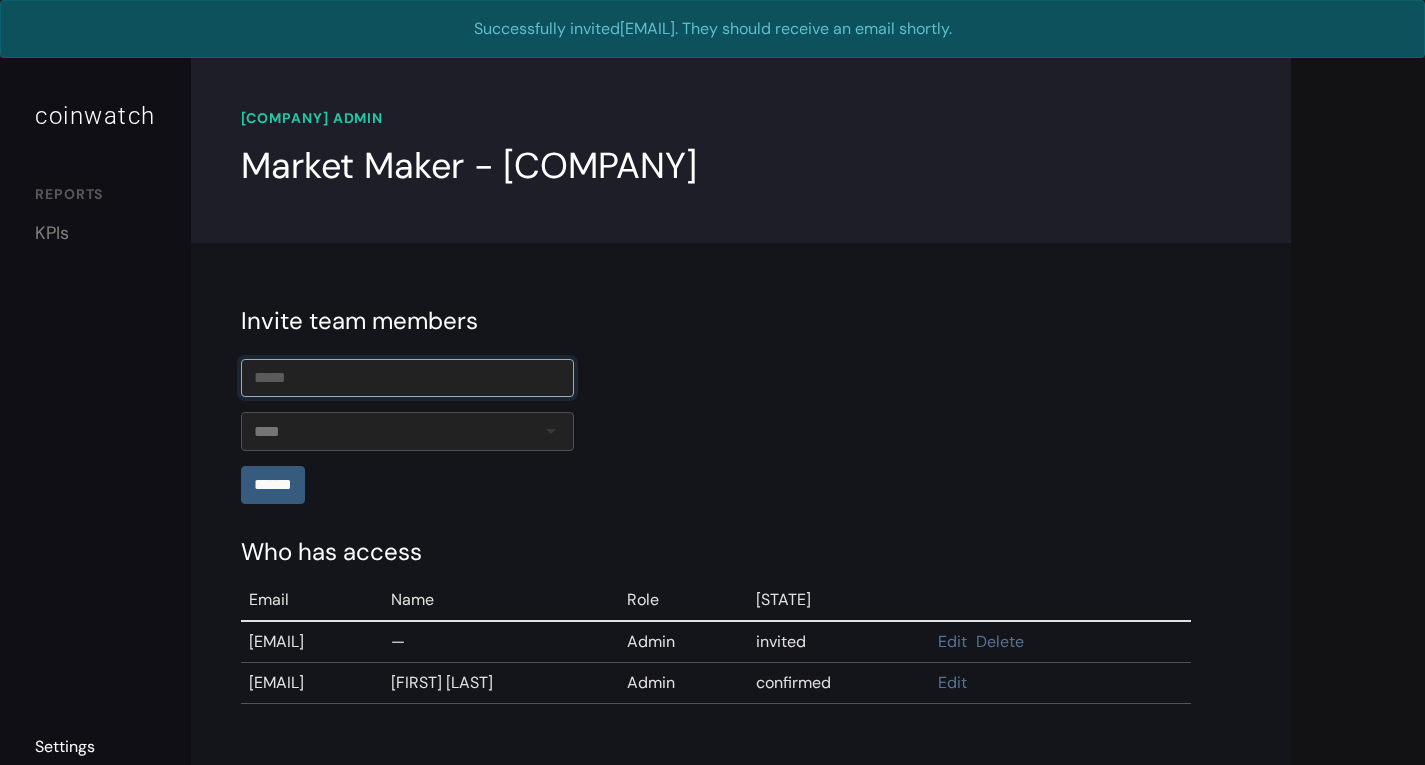 click at bounding box center (407, 378) 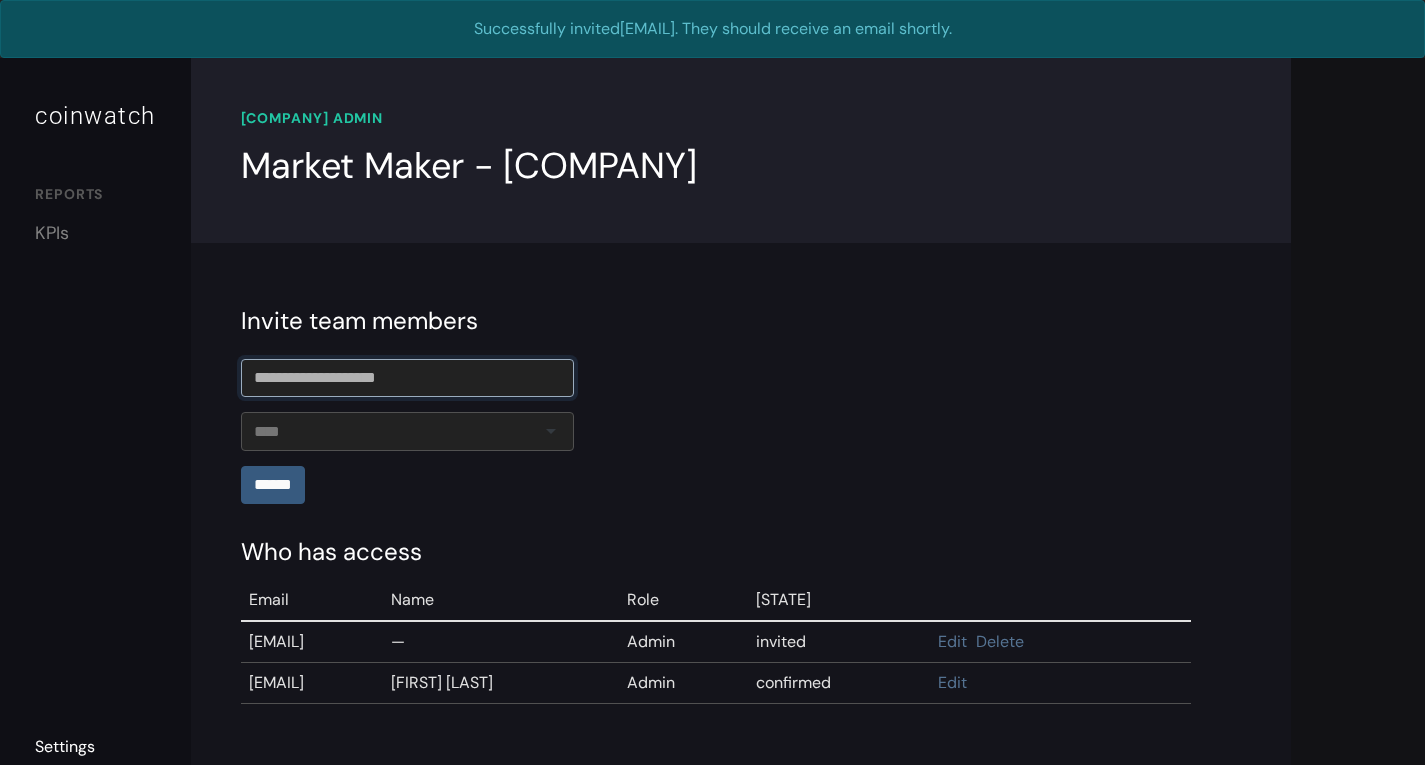 type on "**********" 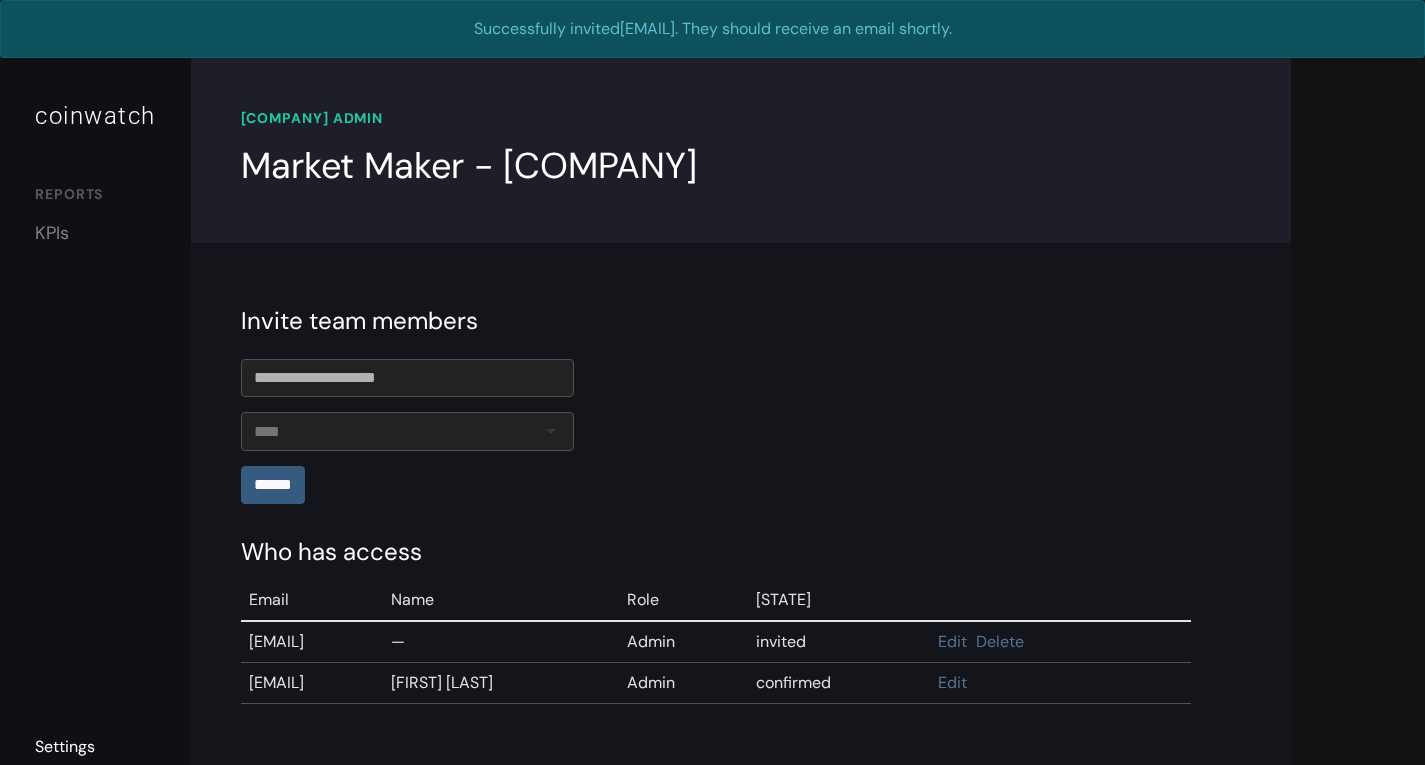 click at bounding box center (407, 431) 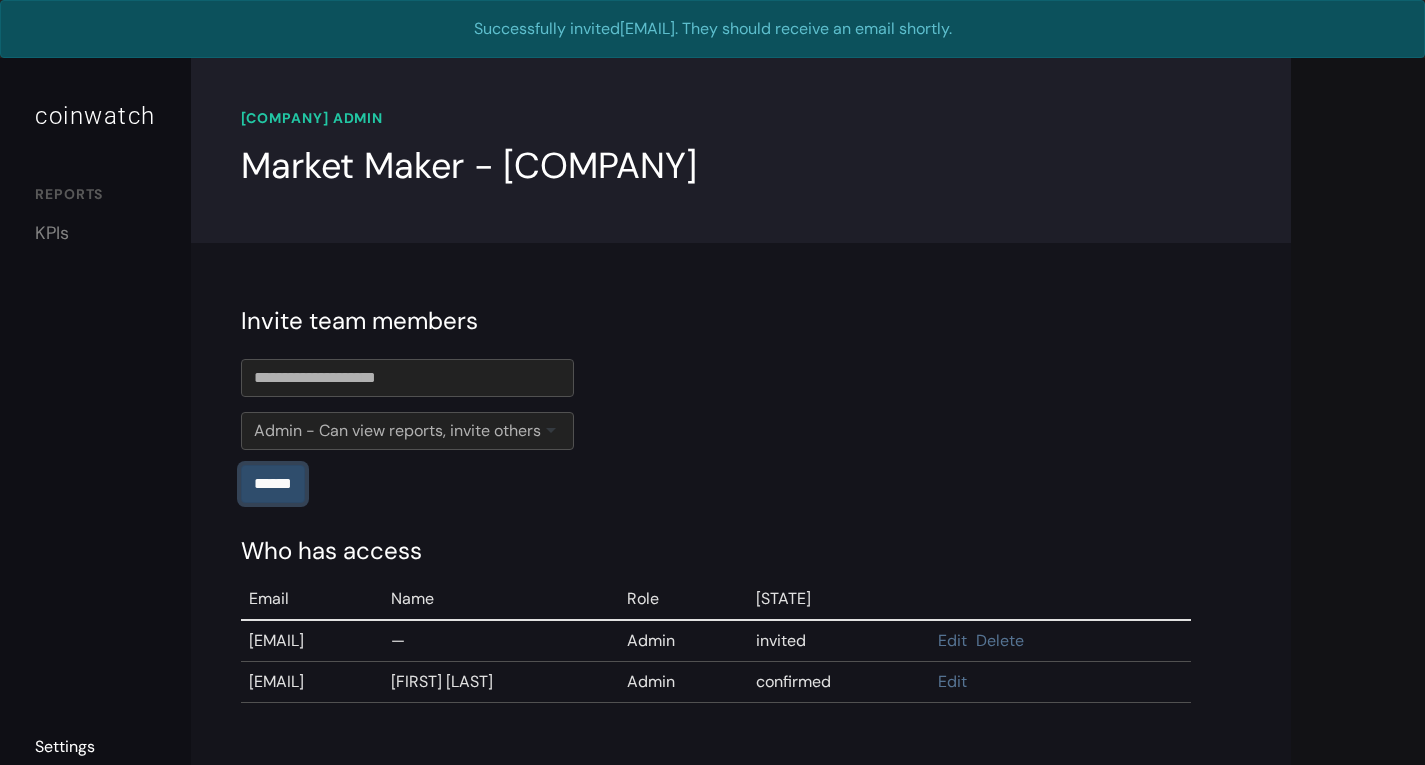 click on "******" at bounding box center (273, 484) 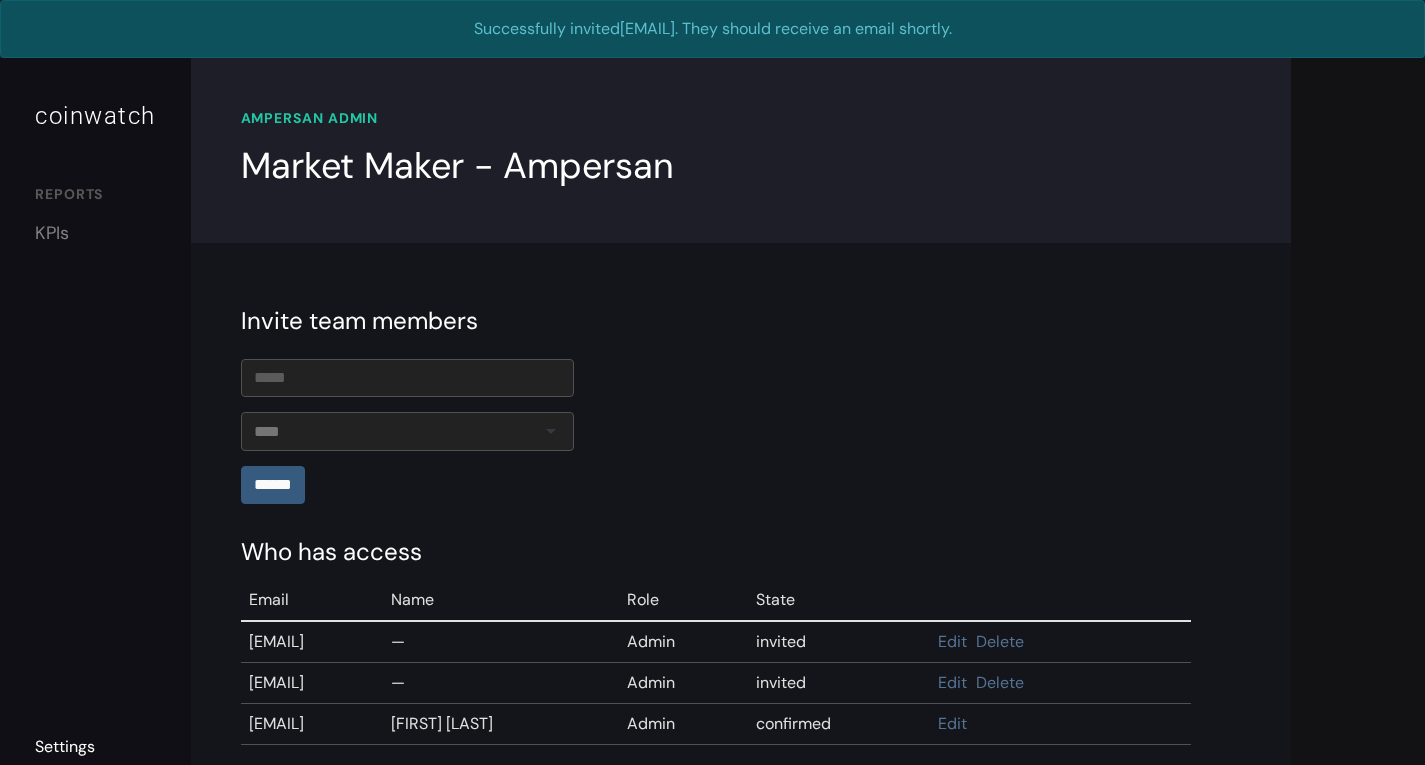 scroll, scrollTop: 0, scrollLeft: 0, axis: both 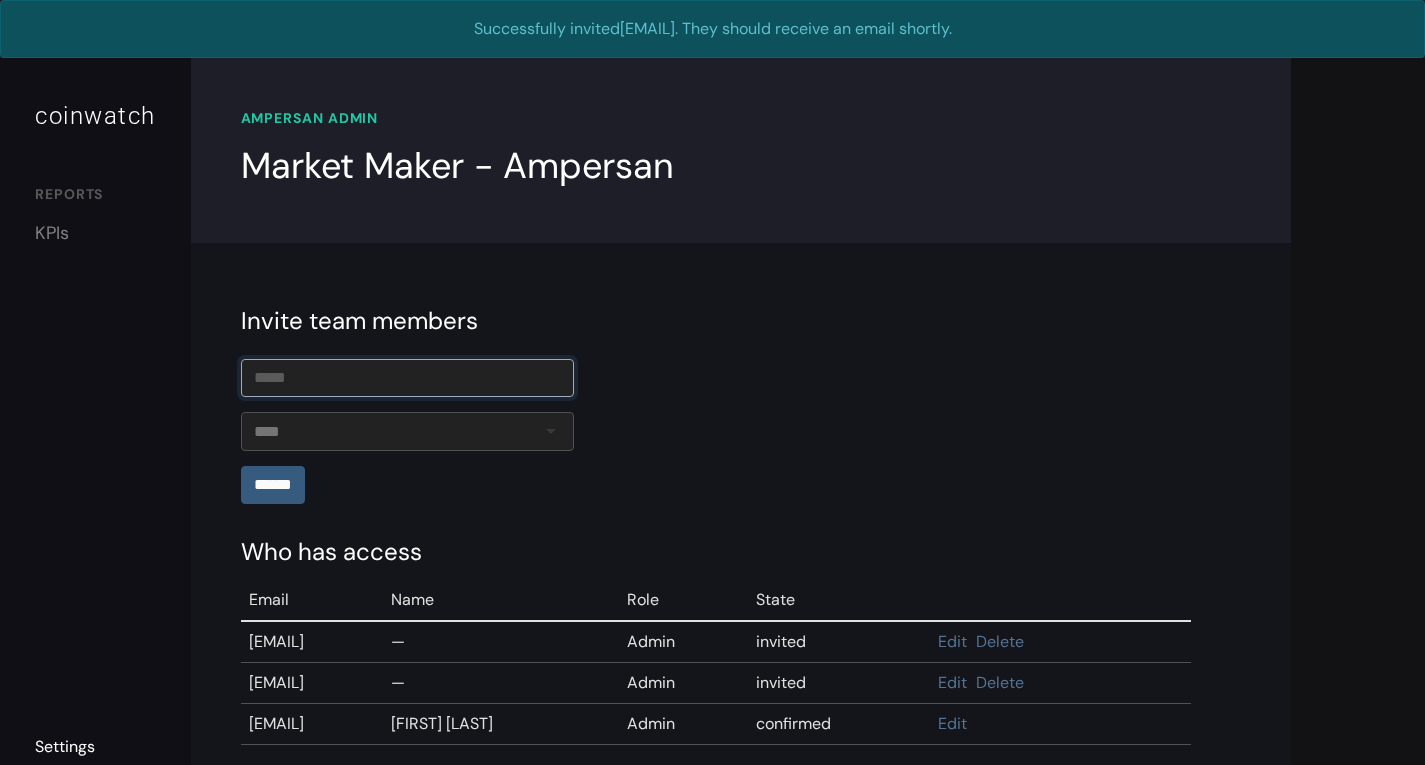click at bounding box center (407, 378) 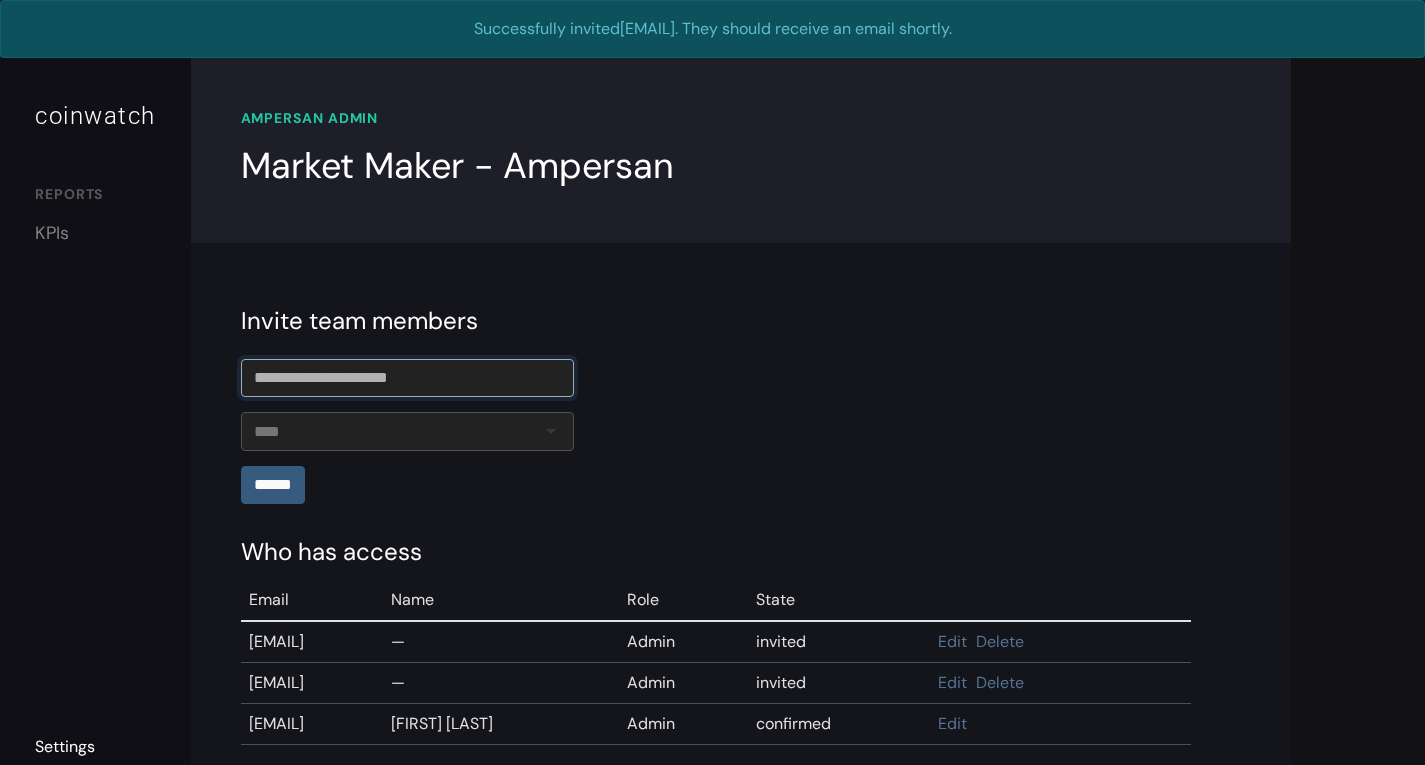 type on "**********" 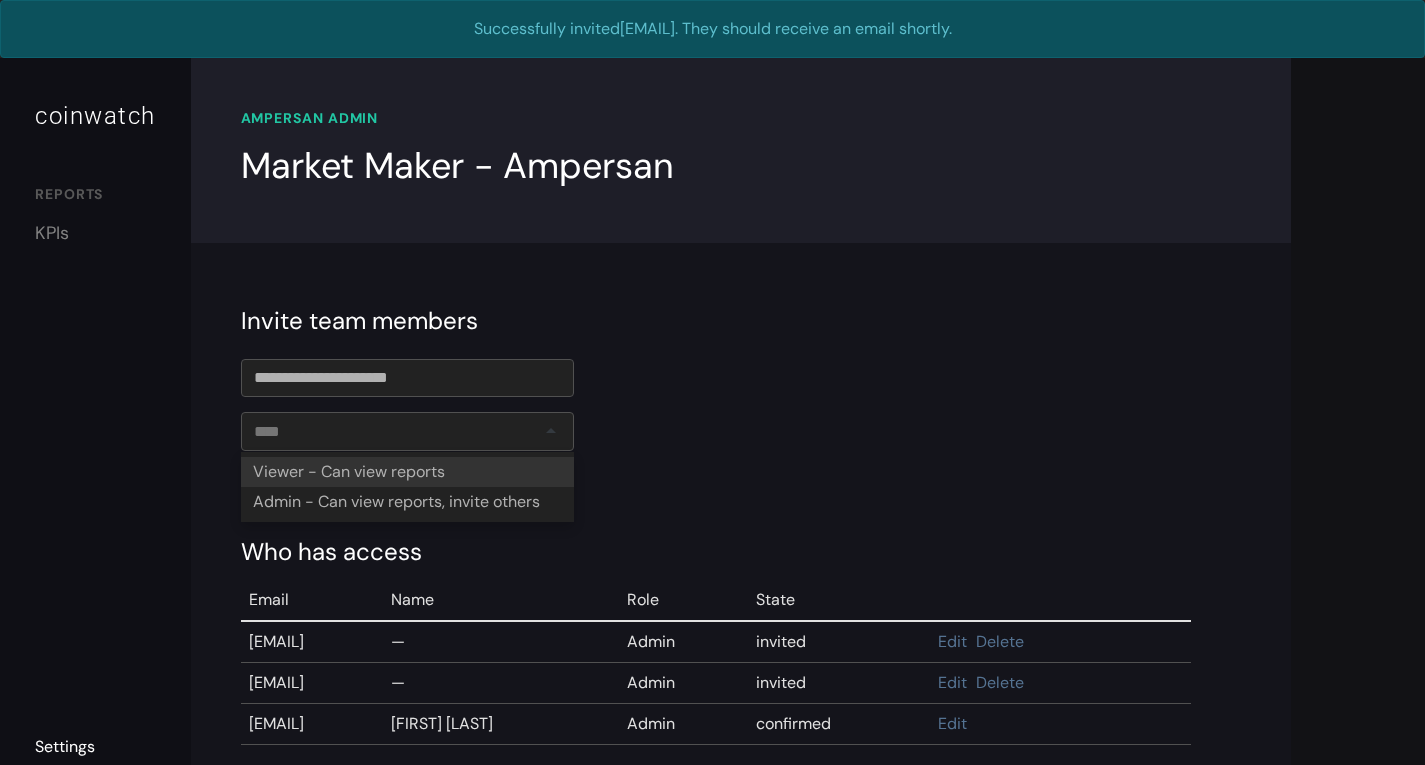 click at bounding box center [407, 431] 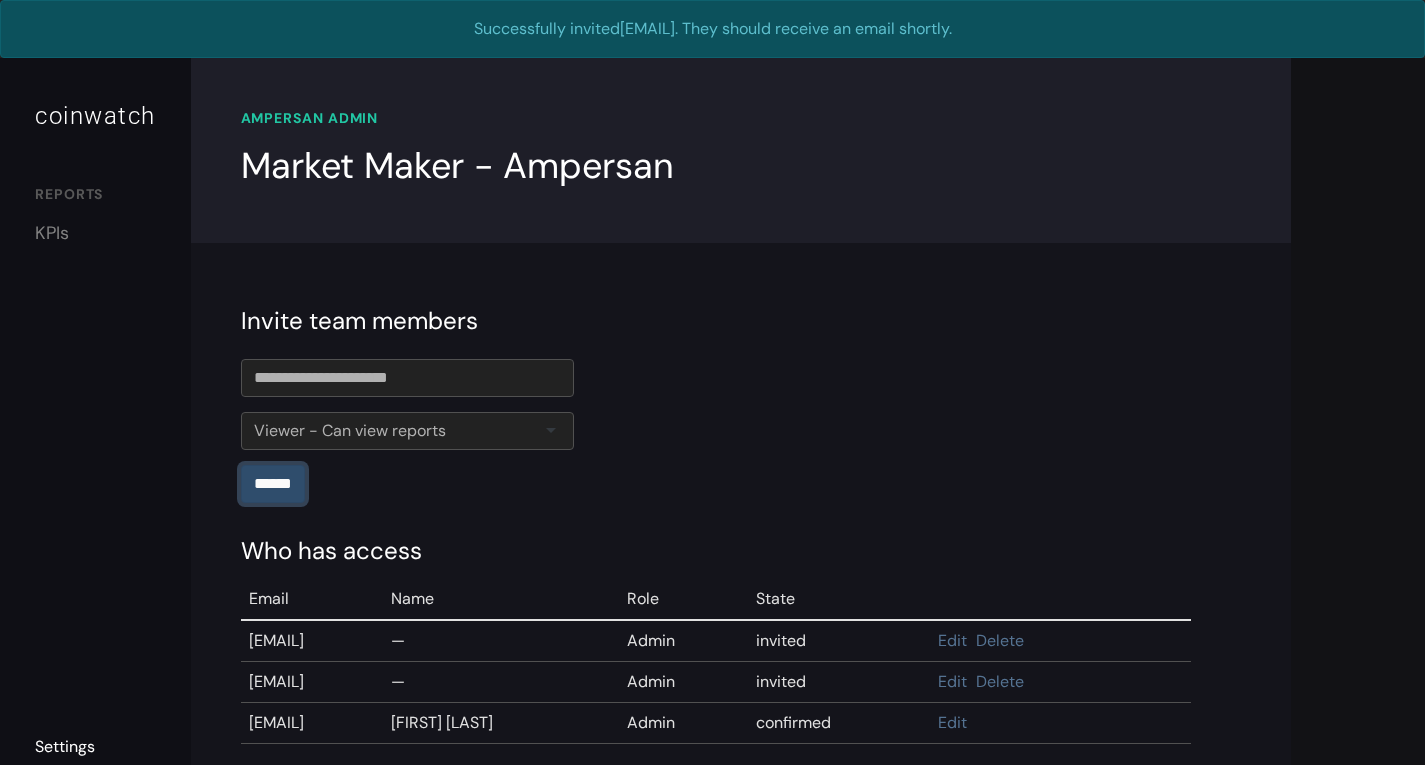 click on "******" at bounding box center [273, 484] 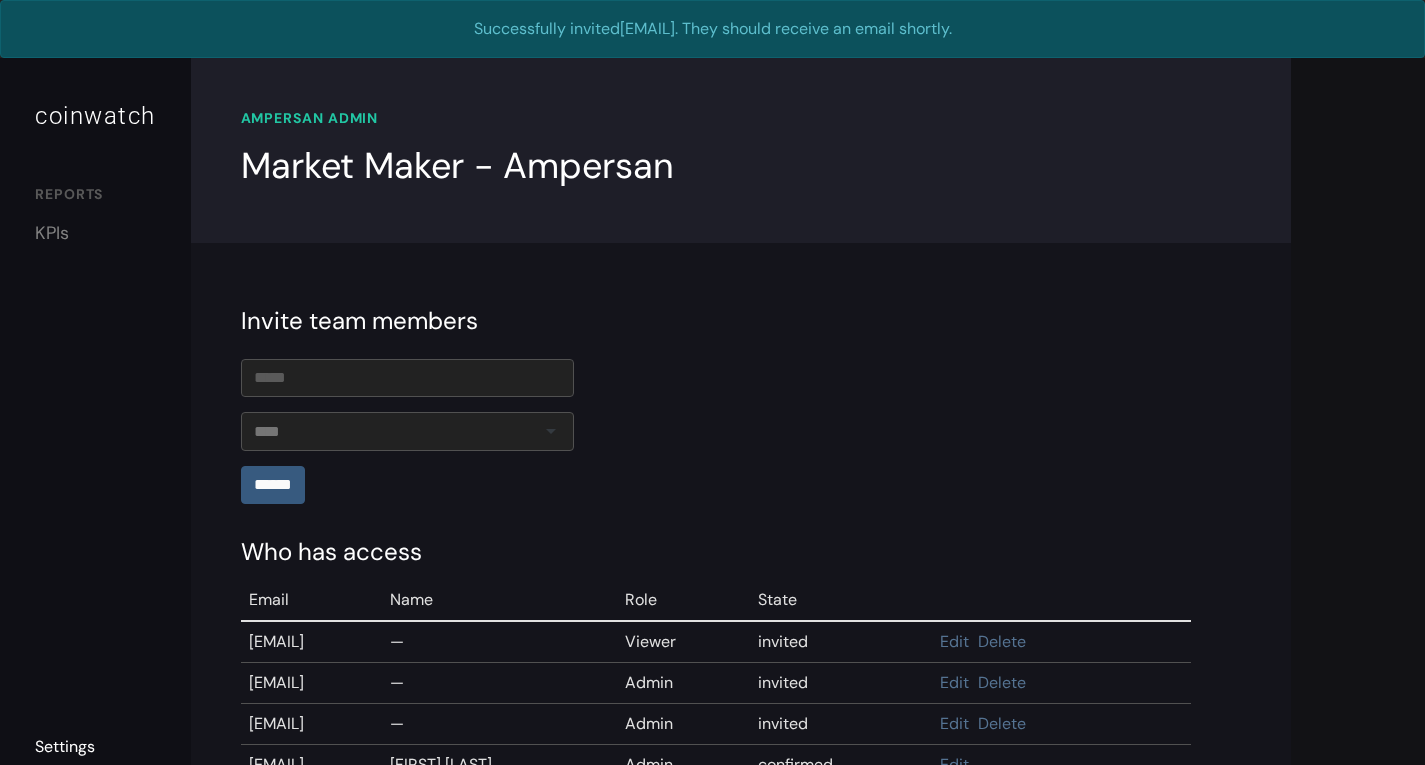 scroll, scrollTop: 0, scrollLeft: 0, axis: both 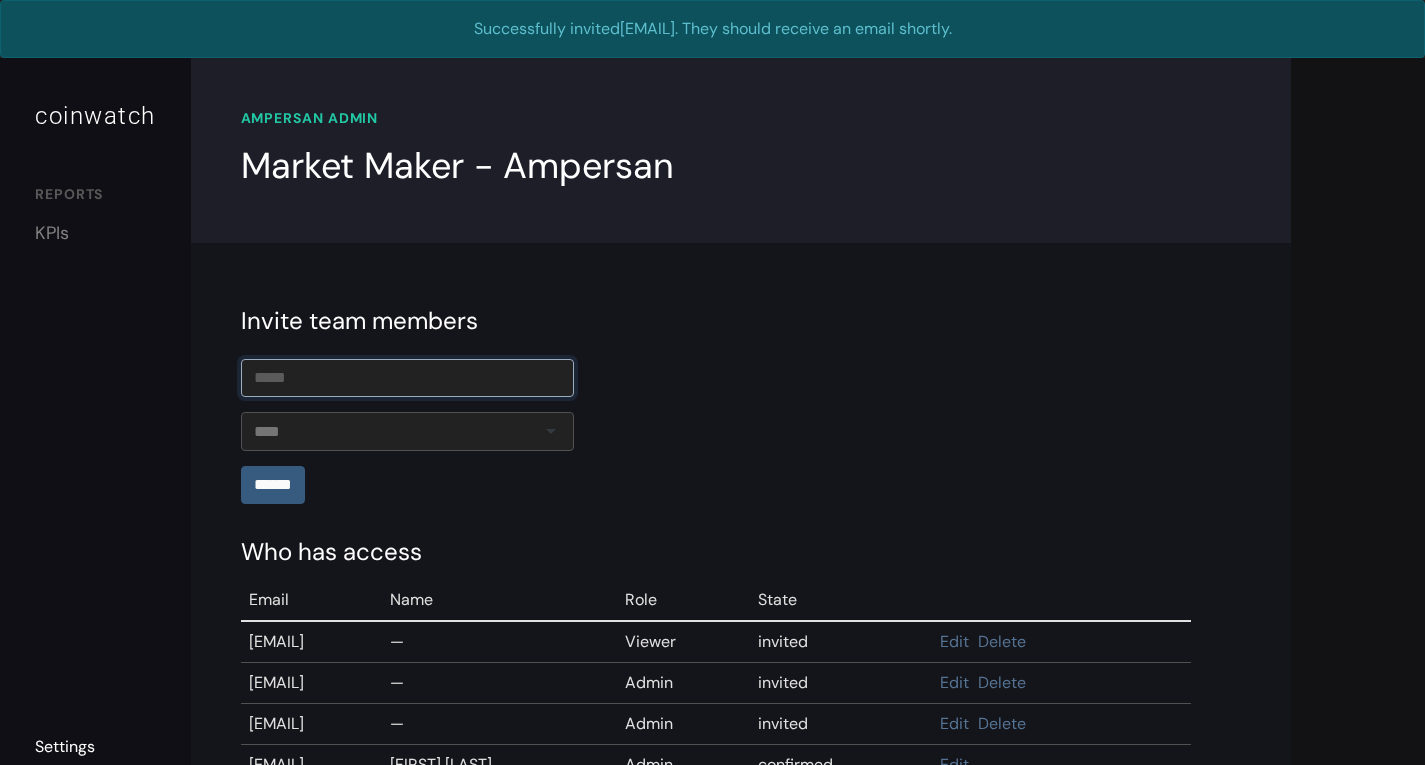 drag, startPoint x: 0, startPoint y: 0, endPoint x: 278, endPoint y: 376, distance: 467.61096 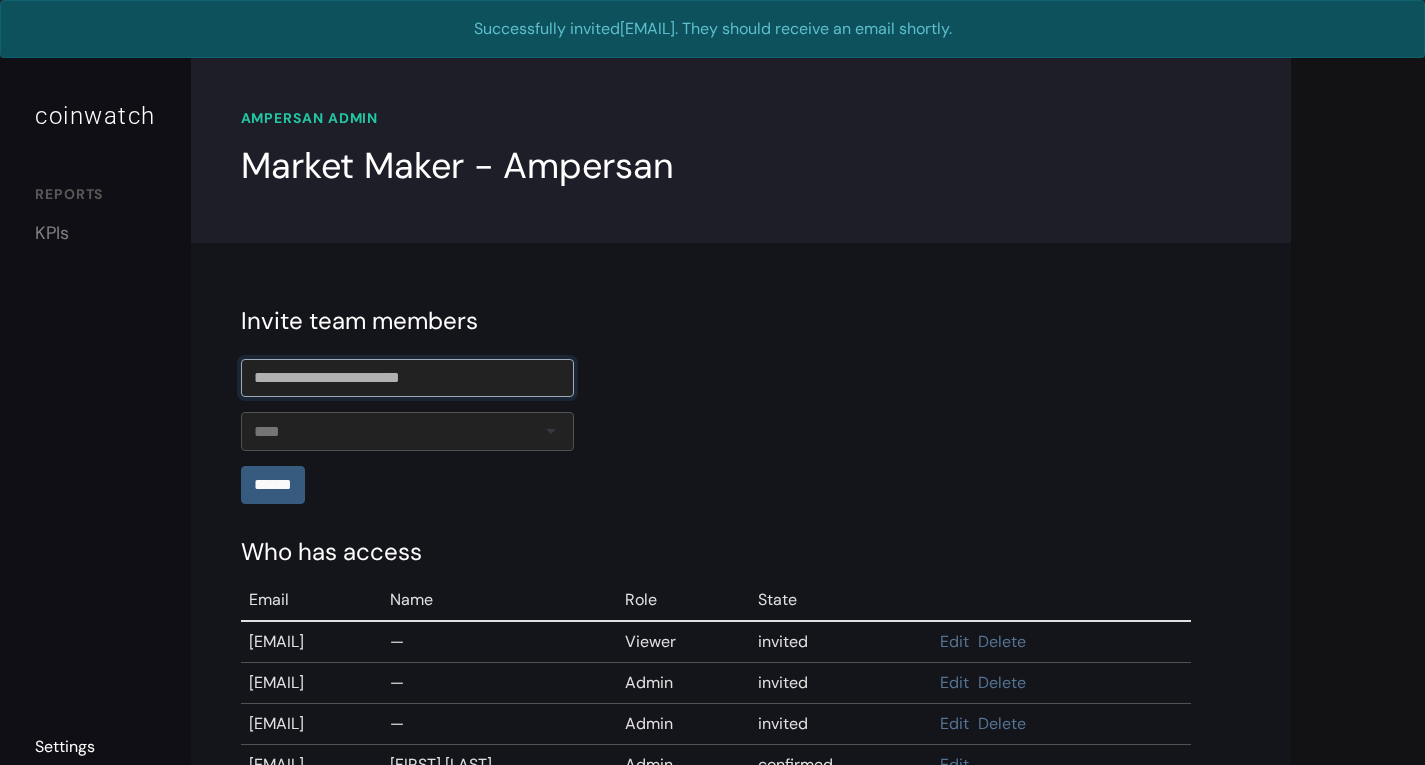 type on "**********" 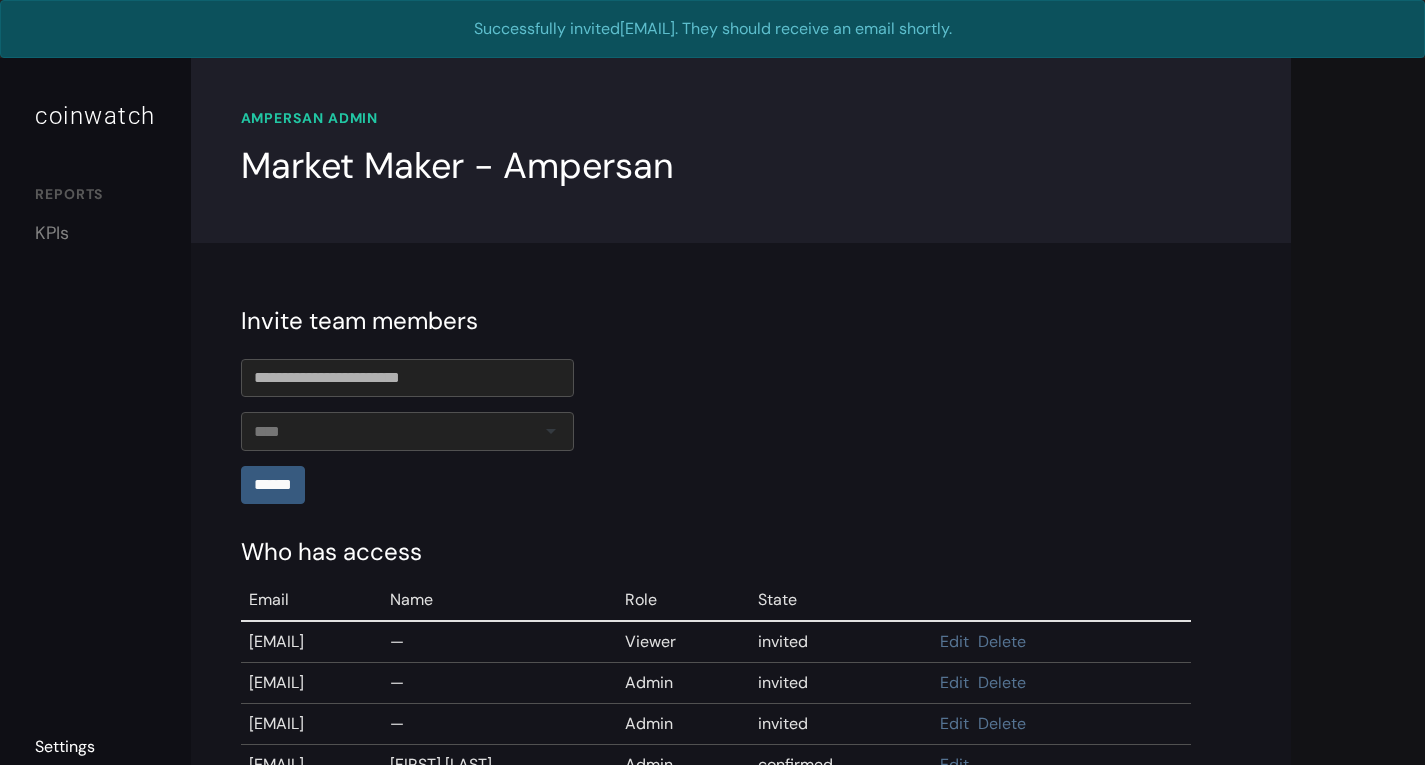 click at bounding box center (407, 431) 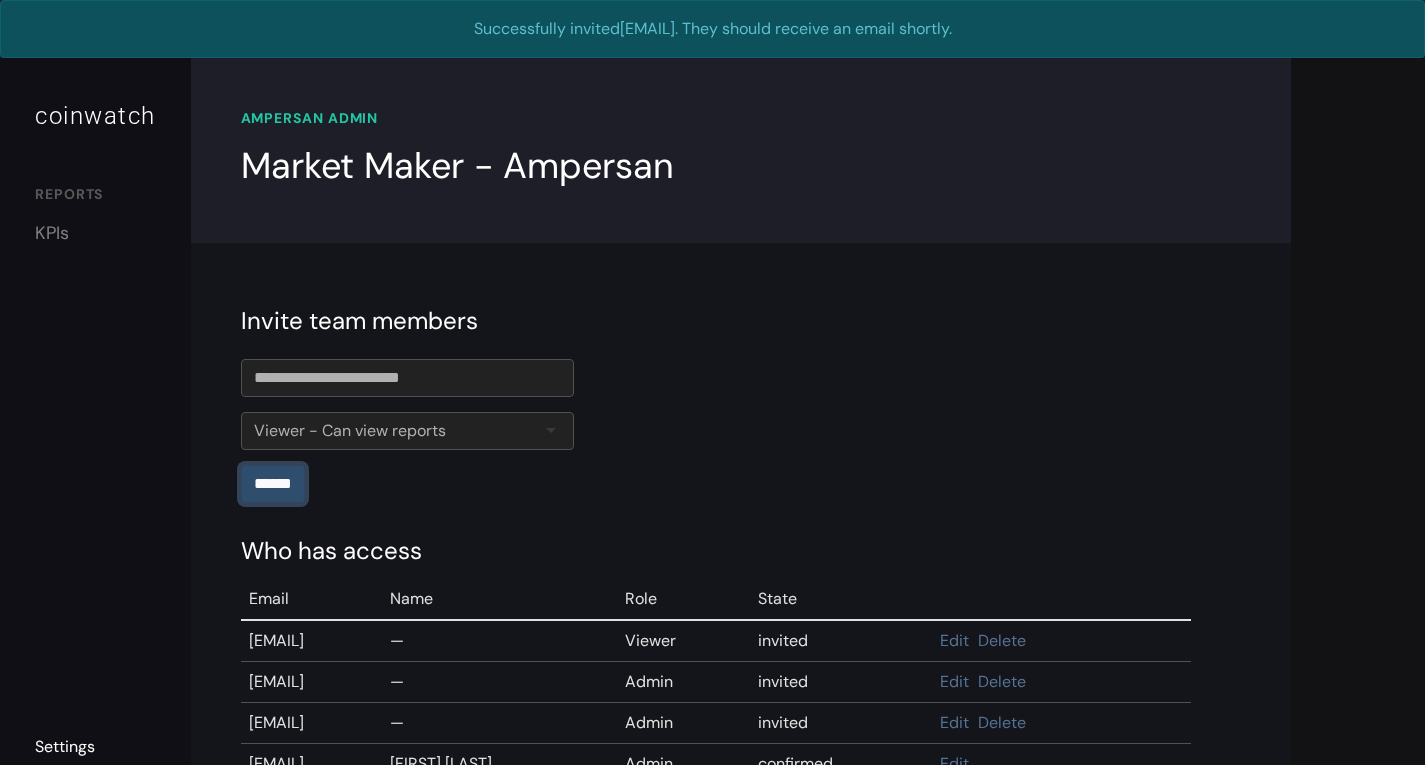 click on "******" at bounding box center [273, 484] 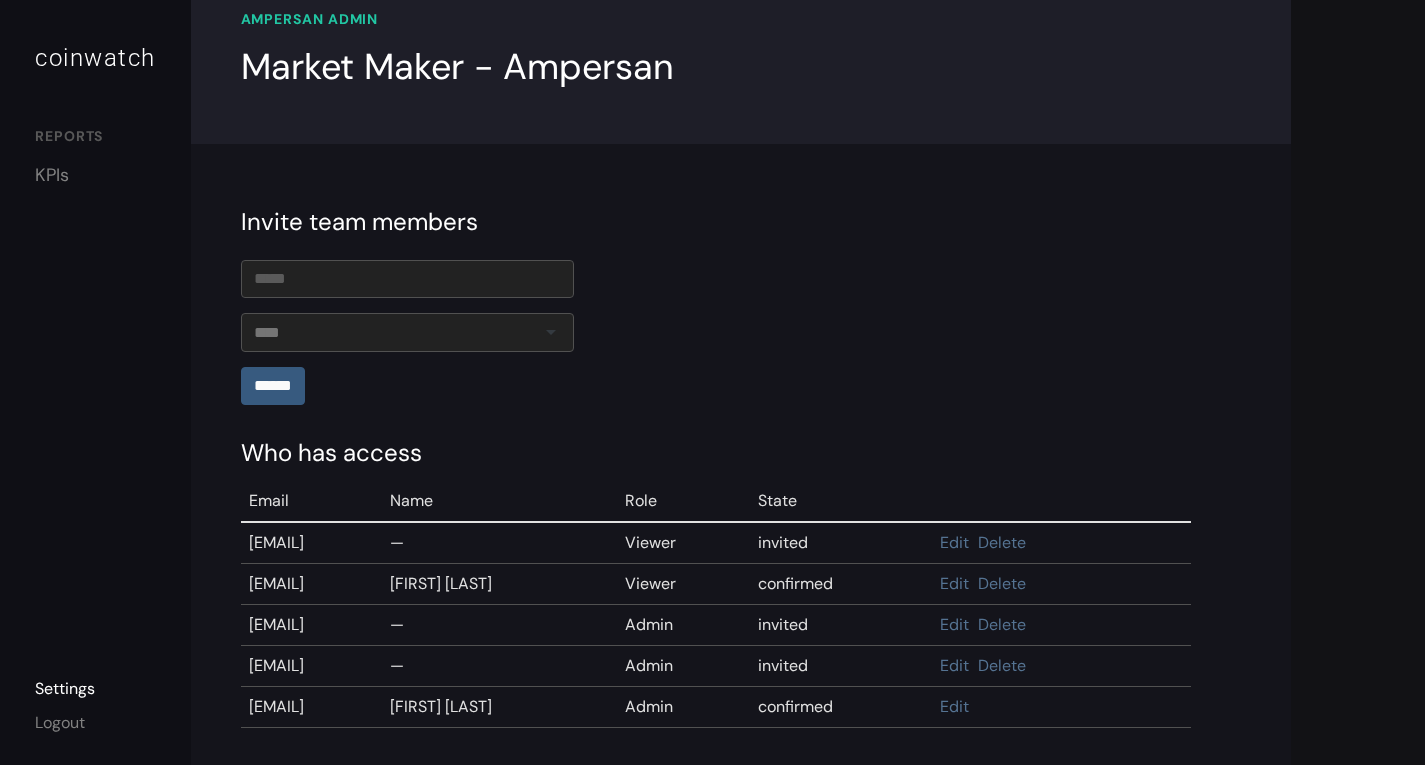 scroll, scrollTop: 200, scrollLeft: 0, axis: vertical 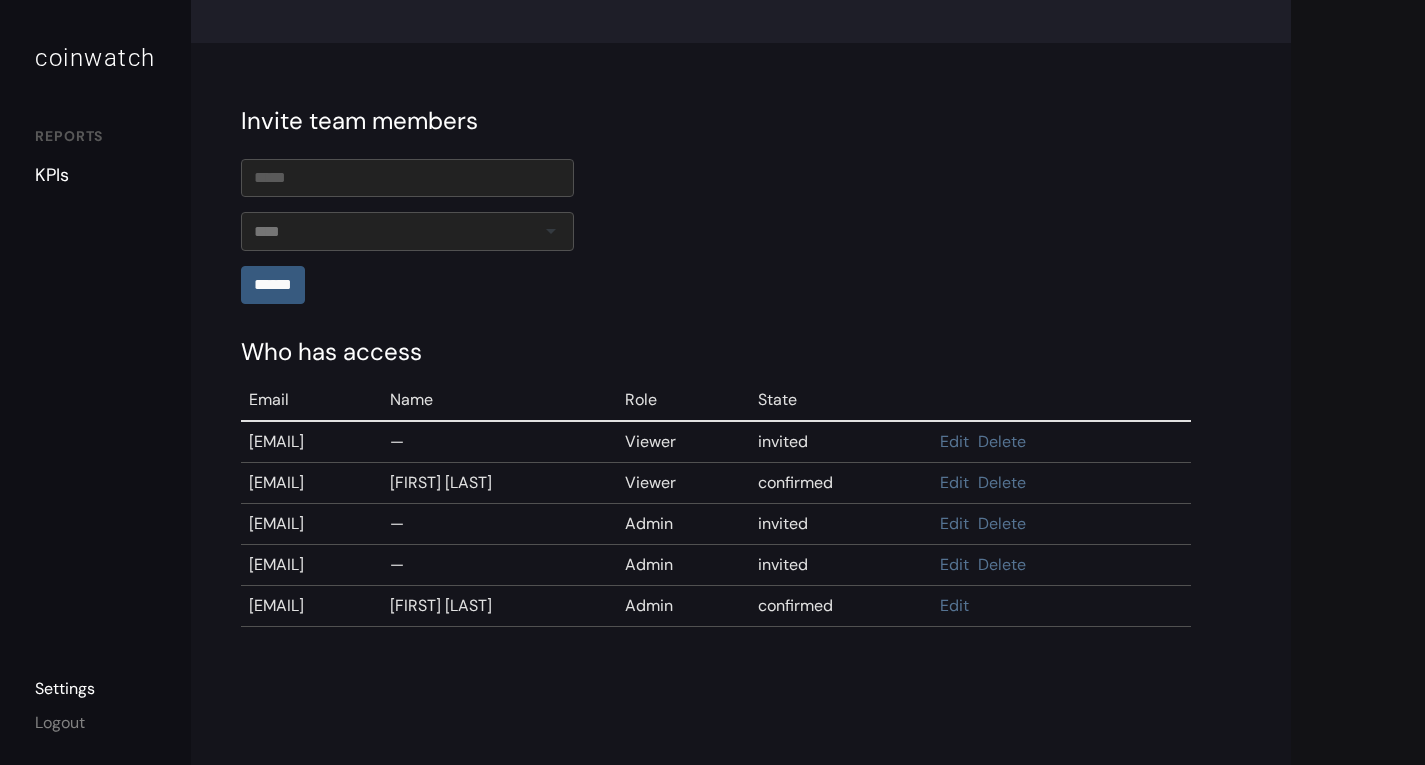 click on "KPIs" at bounding box center (95, 175) 